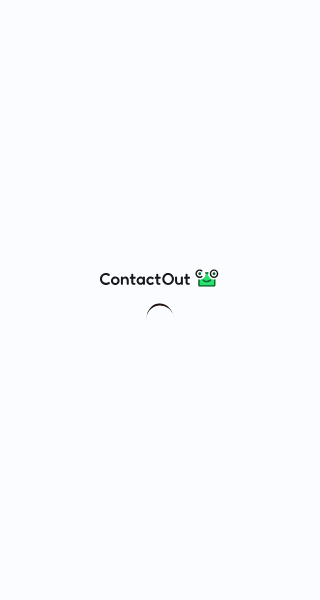 scroll, scrollTop: 0, scrollLeft: 0, axis: both 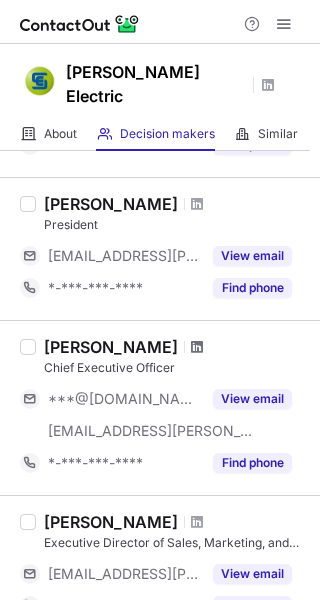 click at bounding box center (197, 347) 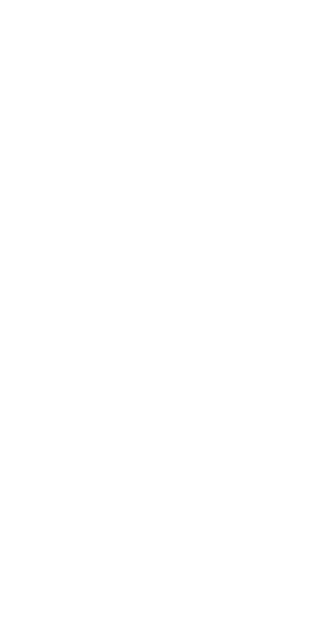 scroll, scrollTop: 0, scrollLeft: 0, axis: both 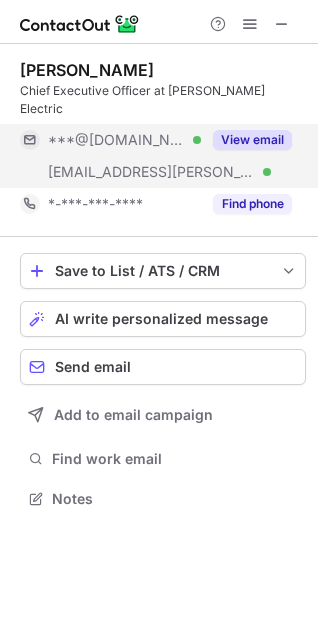 click on "View email" at bounding box center [252, 140] 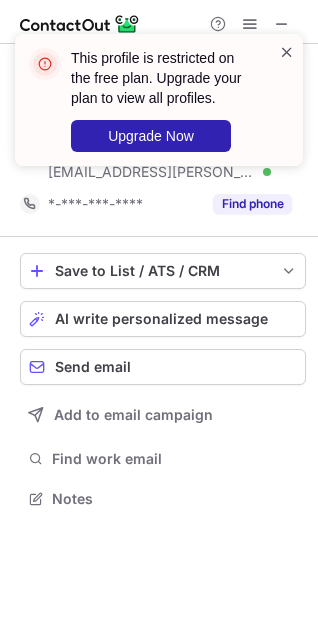 click at bounding box center [287, 52] 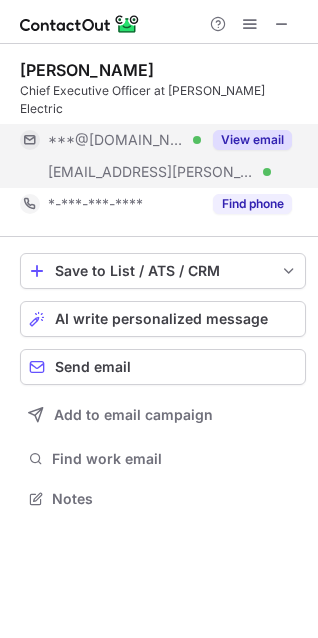 click on "View email" at bounding box center (252, 140) 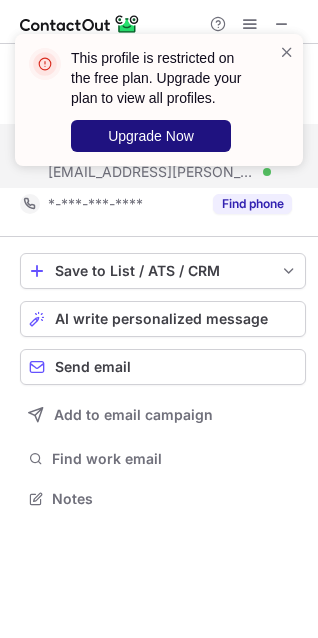 click on "Upgrade Now" at bounding box center (151, 136) 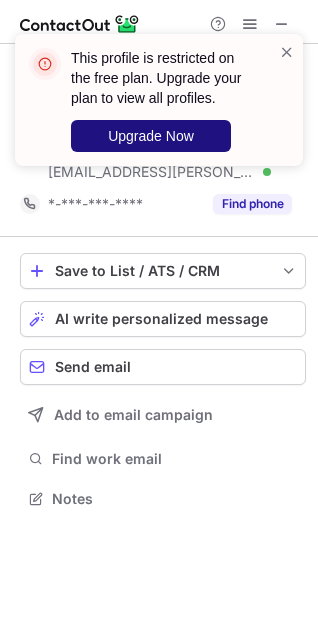 scroll, scrollTop: 9, scrollLeft: 9, axis: both 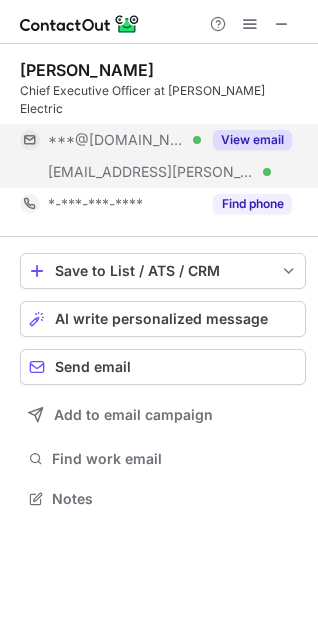 click on "View email" at bounding box center [252, 140] 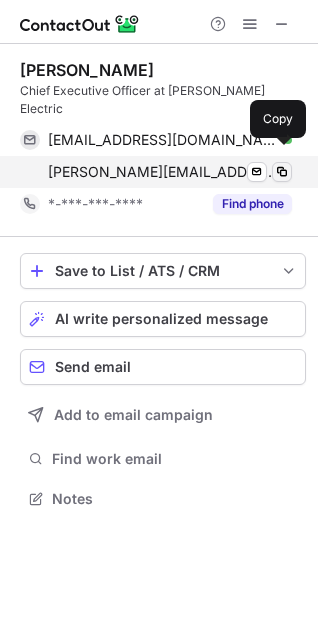 click at bounding box center (282, 172) 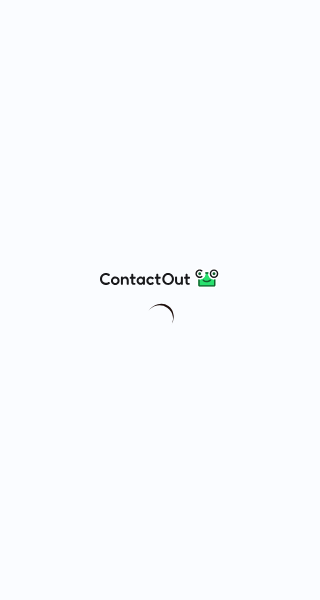 scroll, scrollTop: 0, scrollLeft: 0, axis: both 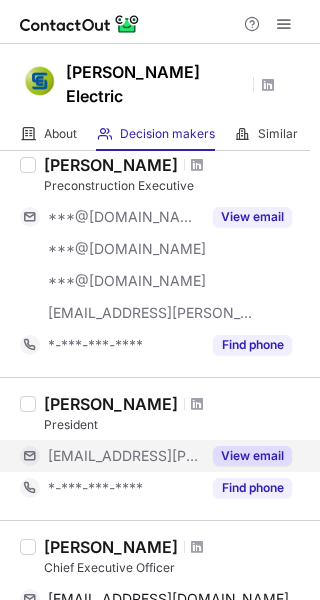 click on "View email" at bounding box center [252, 456] 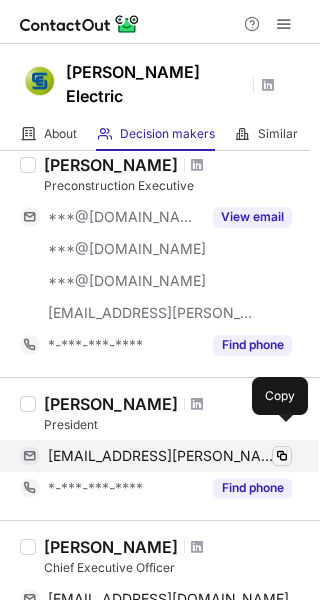 click at bounding box center [282, 456] 